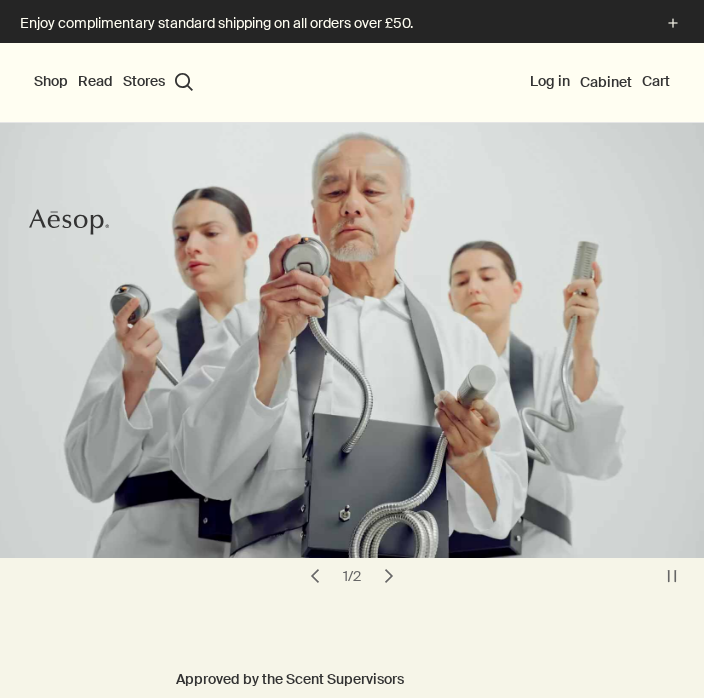 scroll, scrollTop: 0, scrollLeft: 0, axis: both 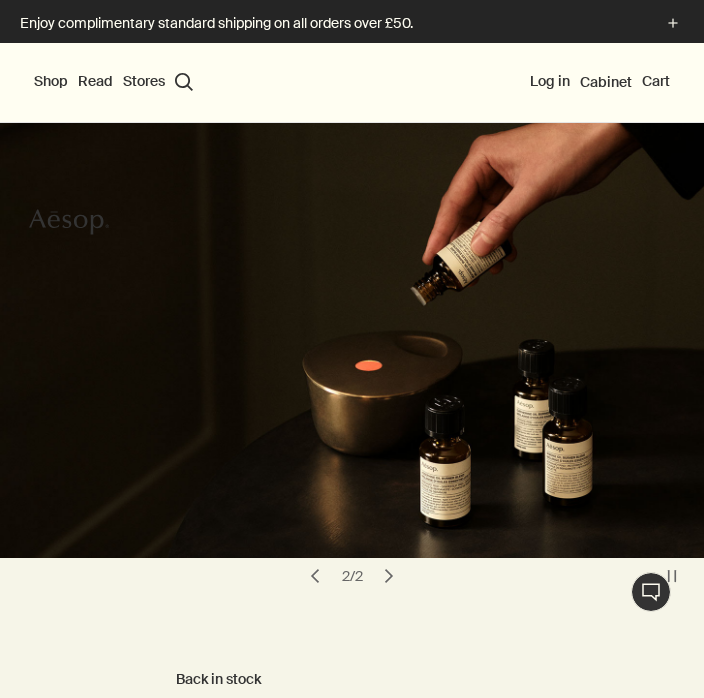 click on "Shop" at bounding box center [51, 82] 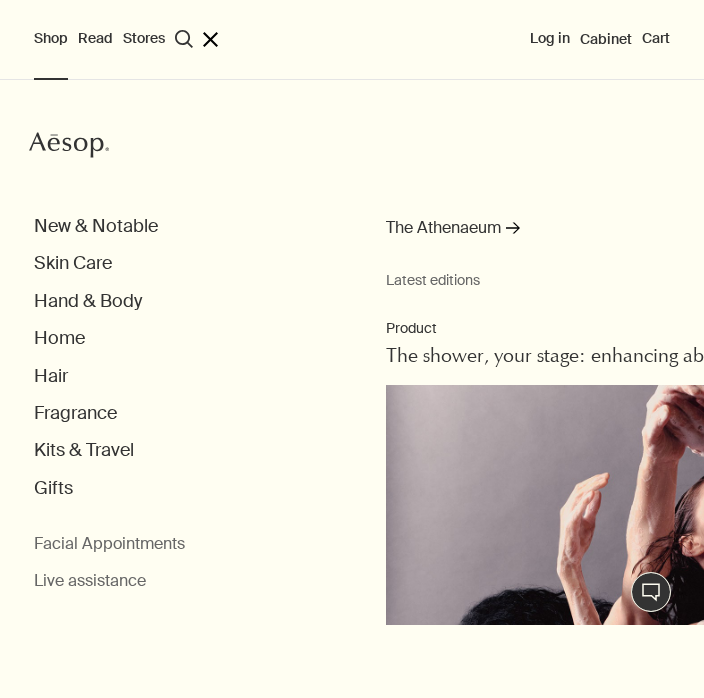 click on "Kits & Travel" at bounding box center (96, 226) 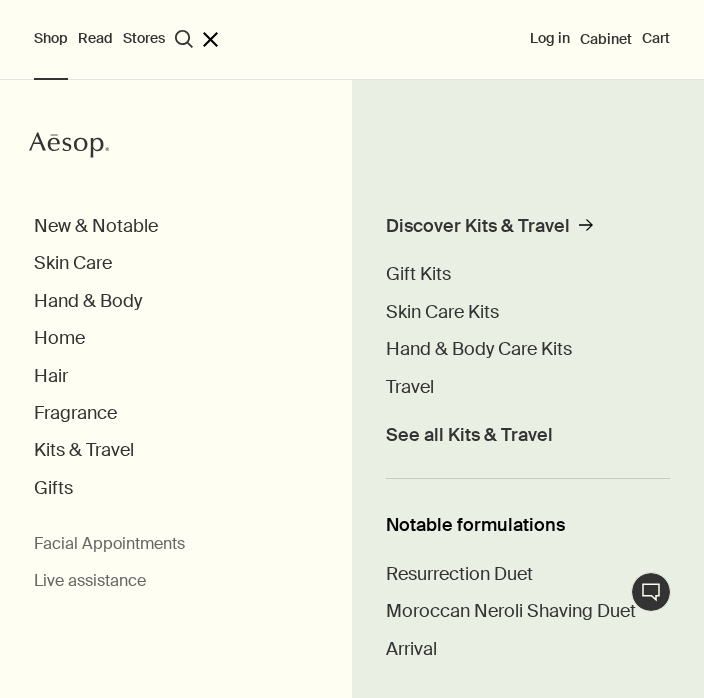 click on "Travel" at bounding box center [410, 387] 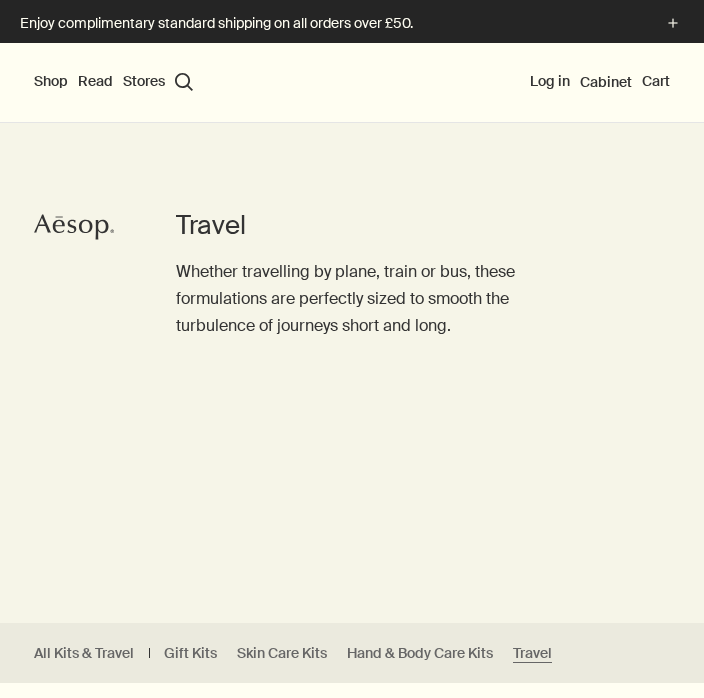 scroll, scrollTop: 60, scrollLeft: 0, axis: vertical 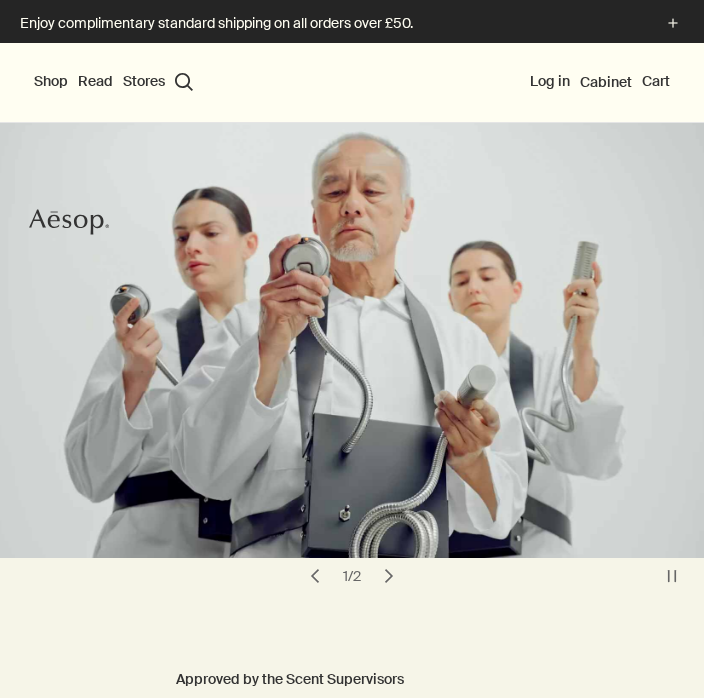 click on "Shop" at bounding box center (51, 82) 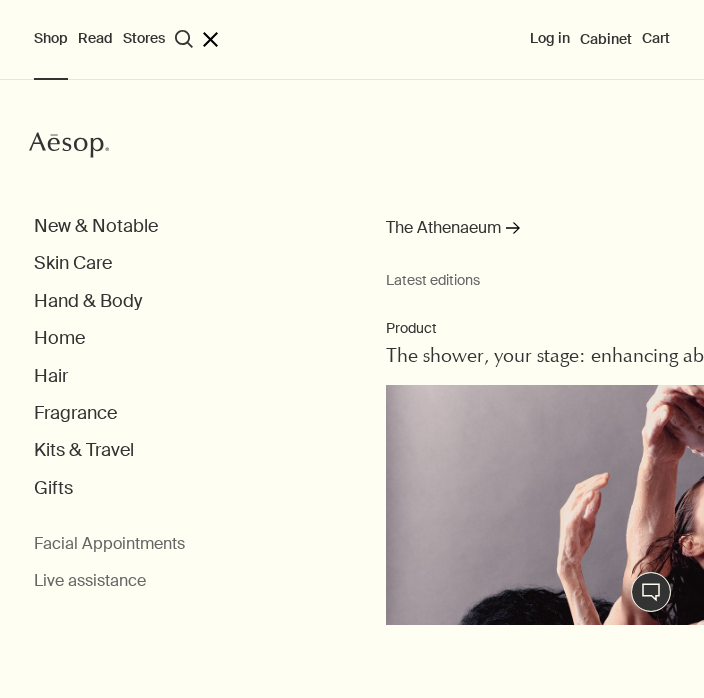 click on "Hair" at bounding box center (96, 226) 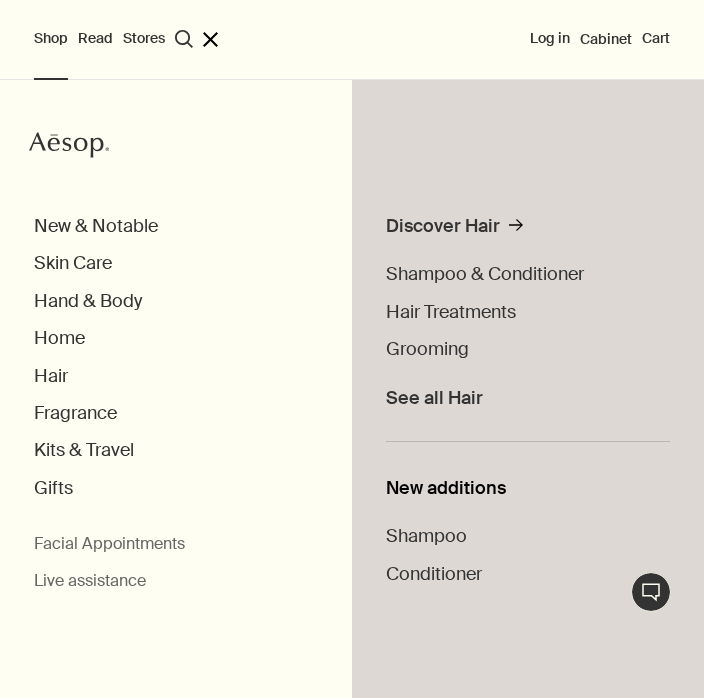 click on "Hair Treatments" at bounding box center (451, 312) 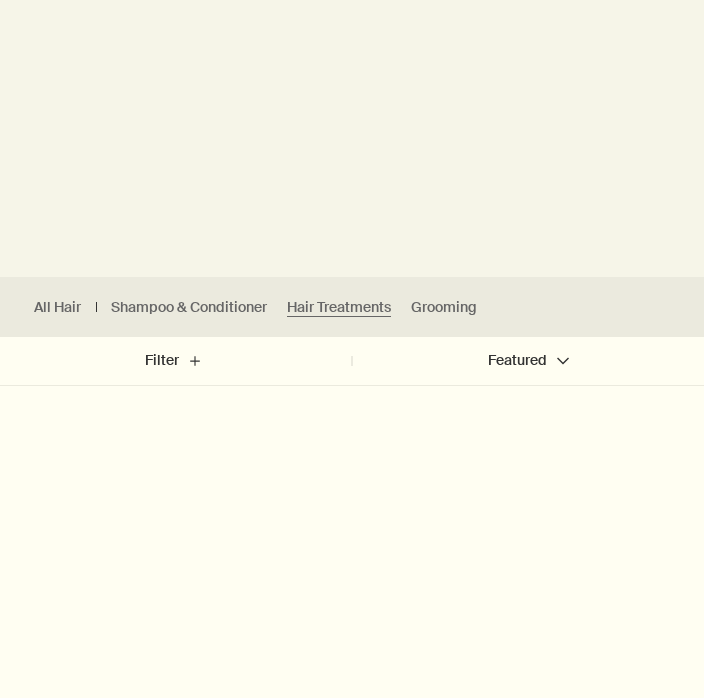 scroll, scrollTop: 0, scrollLeft: 0, axis: both 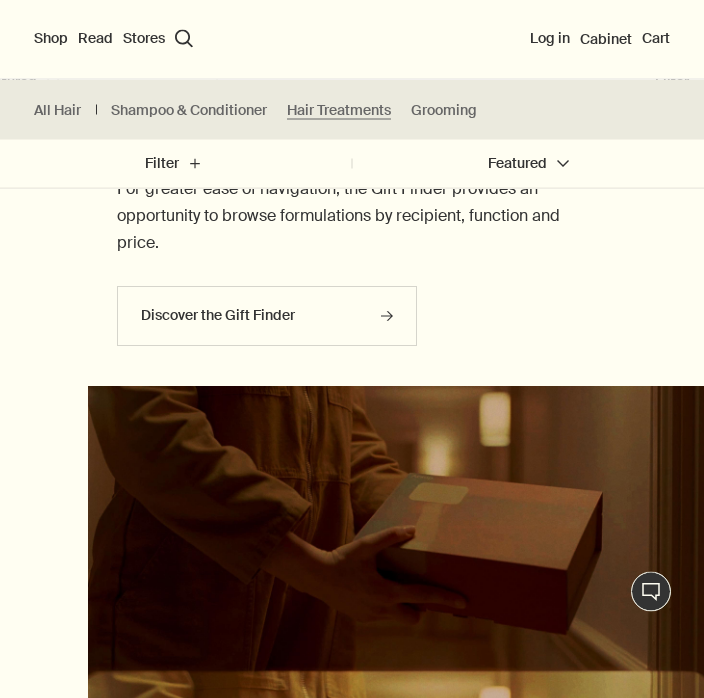 click on "rightArrow" at bounding box center (387, 317) 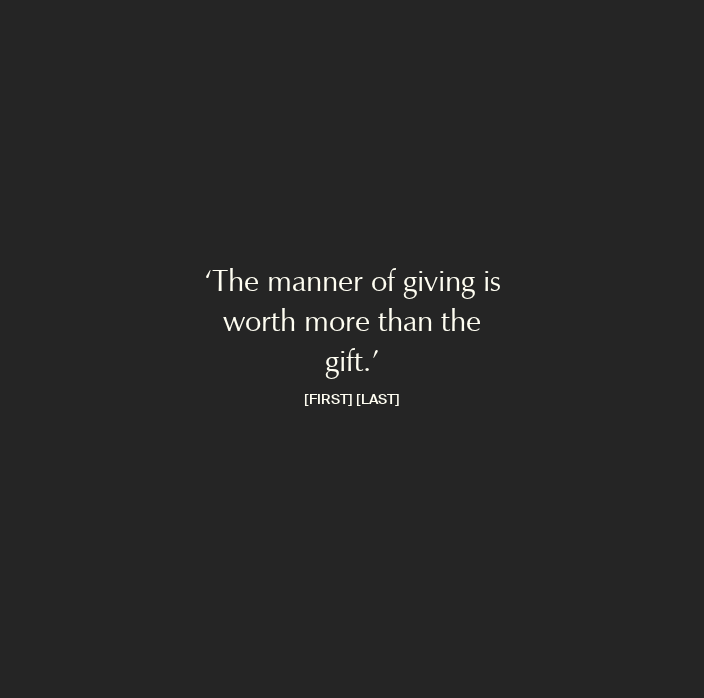 scroll, scrollTop: 0, scrollLeft: 0, axis: both 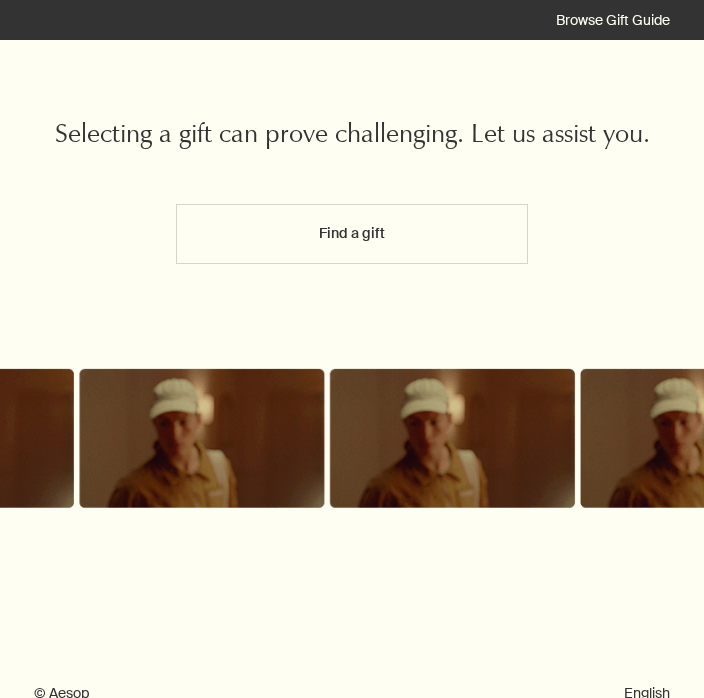 click on "Find a gift" at bounding box center [352, 234] 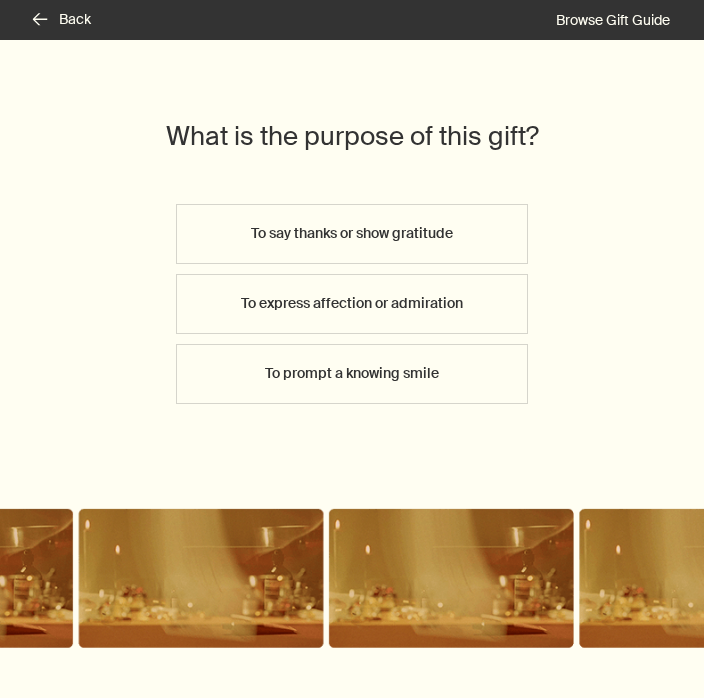 click on "To say thanks or show gratitude" at bounding box center (352, 234) 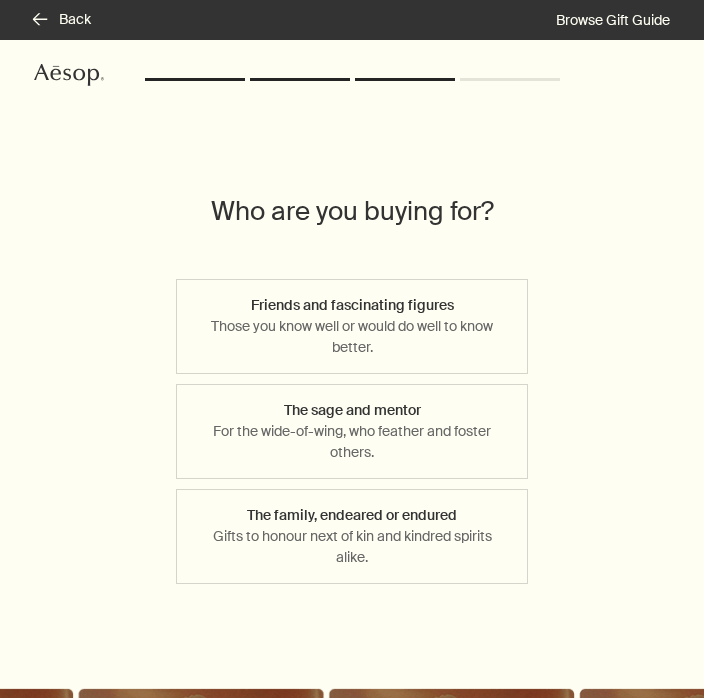 scroll, scrollTop: 12, scrollLeft: 0, axis: vertical 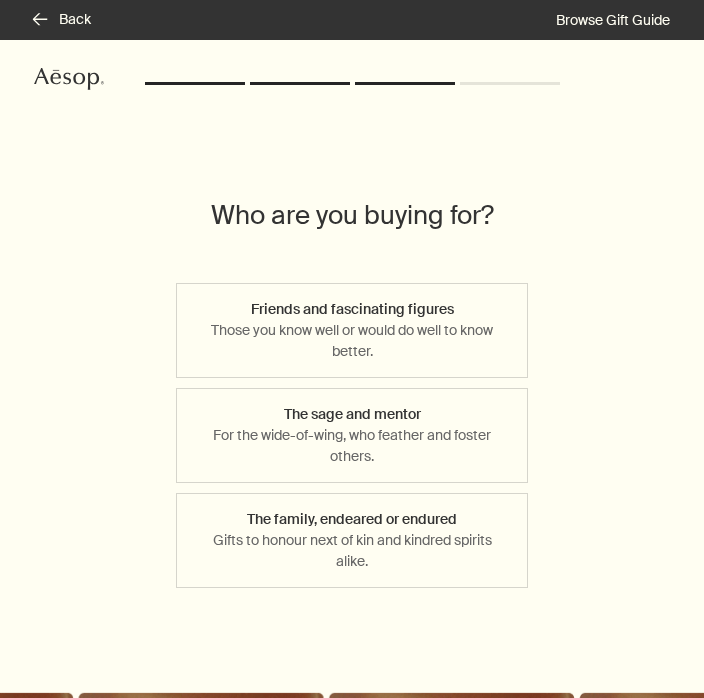 click on "Friends and fascinating figures Those you know well or would do well to know better." at bounding box center (352, 330) 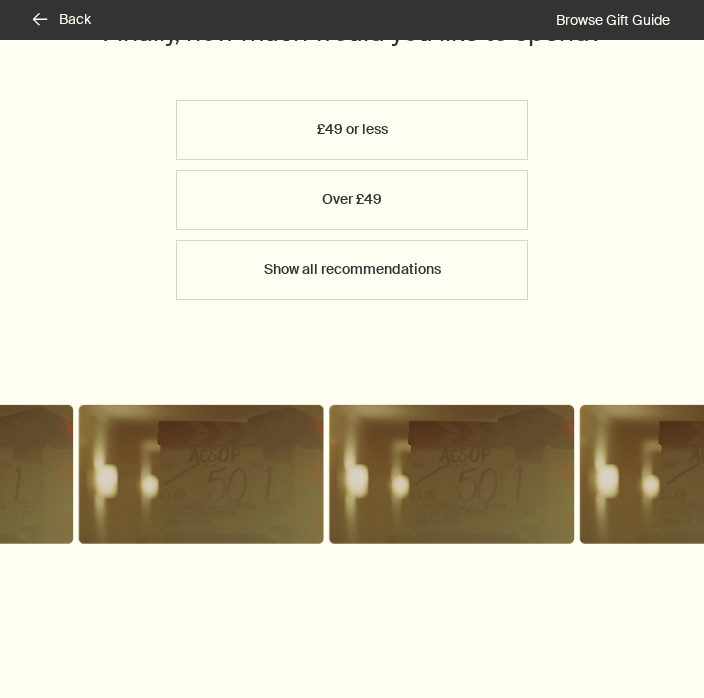 scroll, scrollTop: 197, scrollLeft: 0, axis: vertical 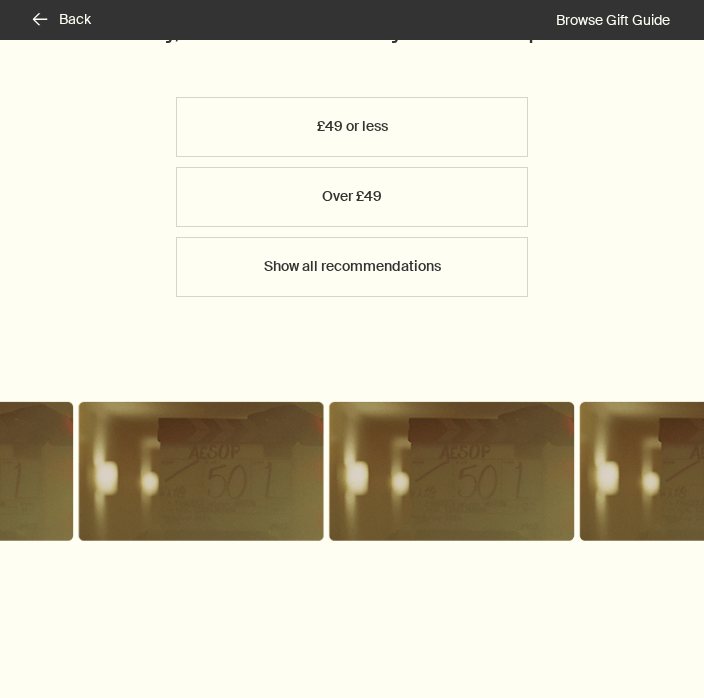 click on "Show all recommendations" at bounding box center (352, 268) 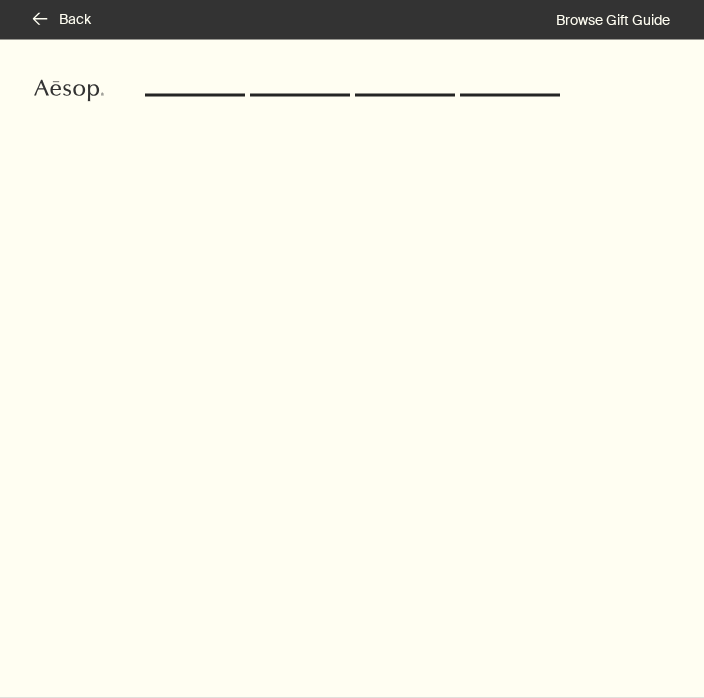 scroll, scrollTop: 0, scrollLeft: 0, axis: both 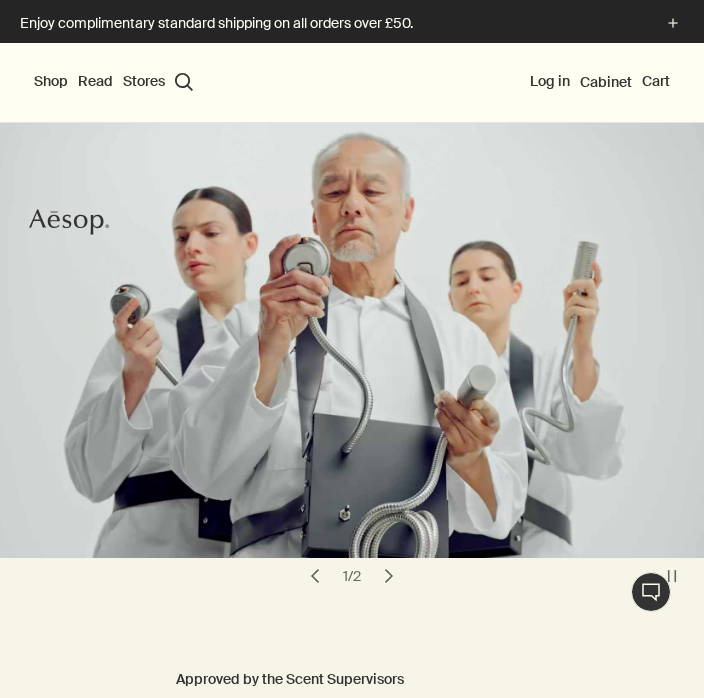 click on "Shop" at bounding box center (51, 82) 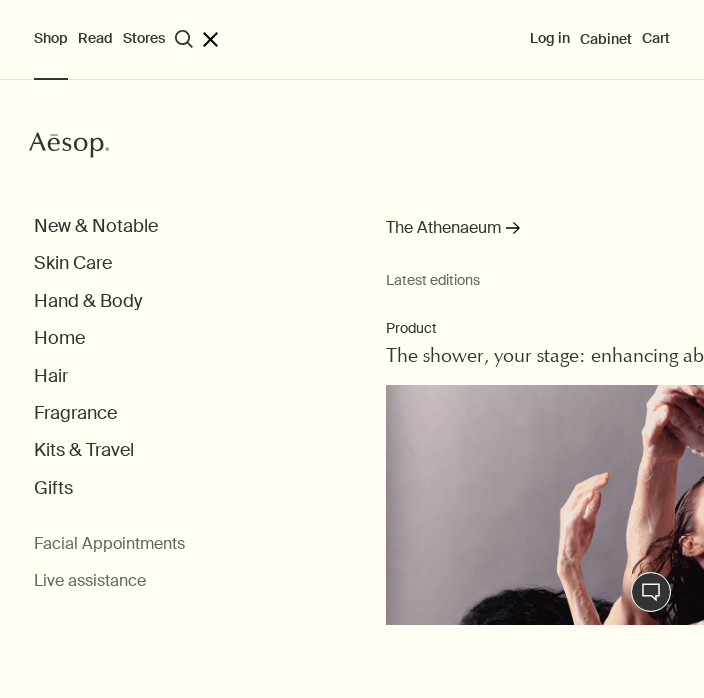 click on "Hand & Body" at bounding box center (96, 226) 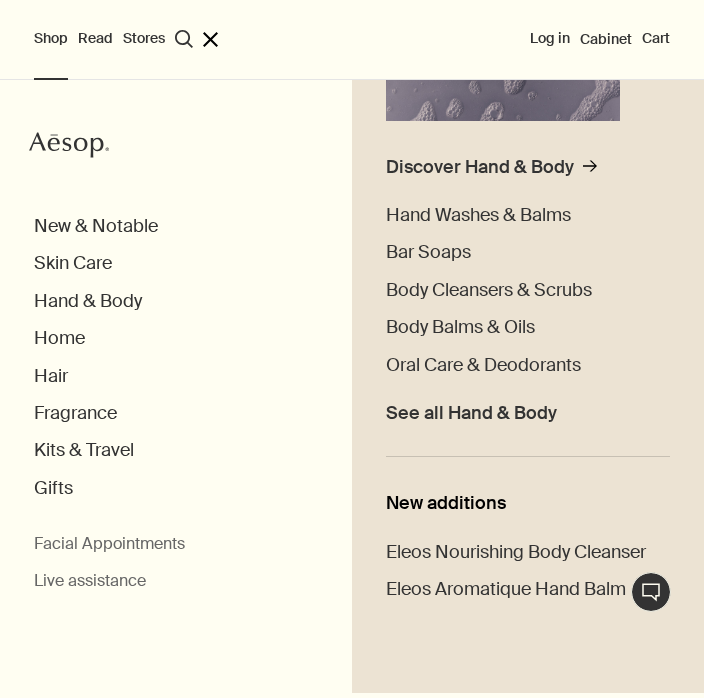scroll, scrollTop: 327, scrollLeft: 0, axis: vertical 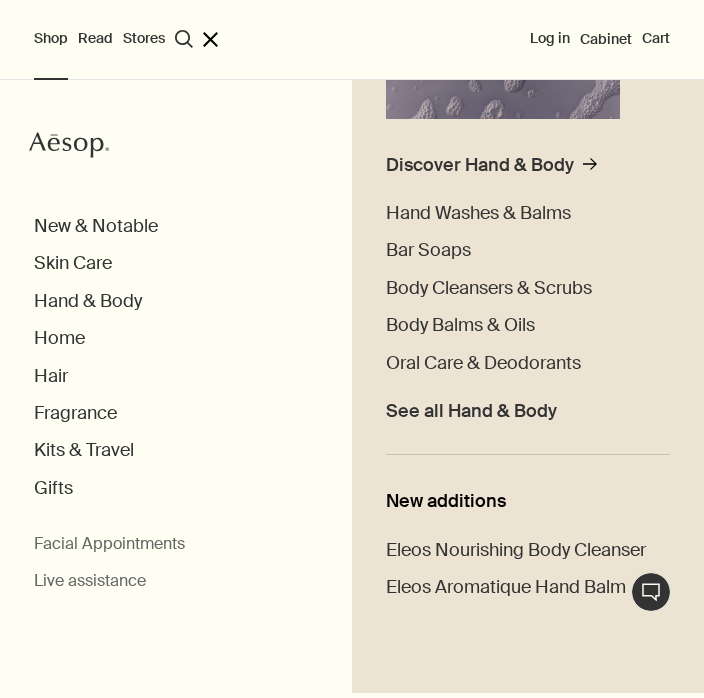 click on "Body Cleansers & Scrubs" at bounding box center [489, 288] 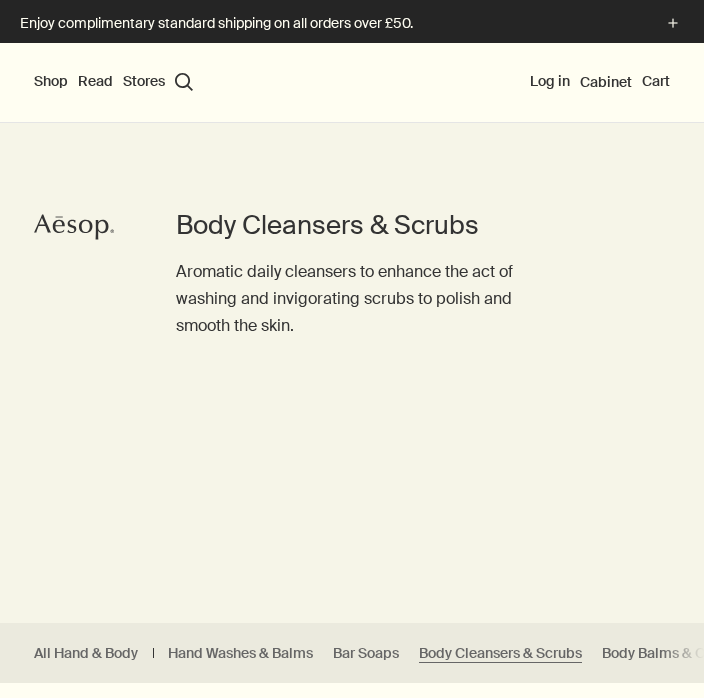 scroll, scrollTop: 0, scrollLeft: 0, axis: both 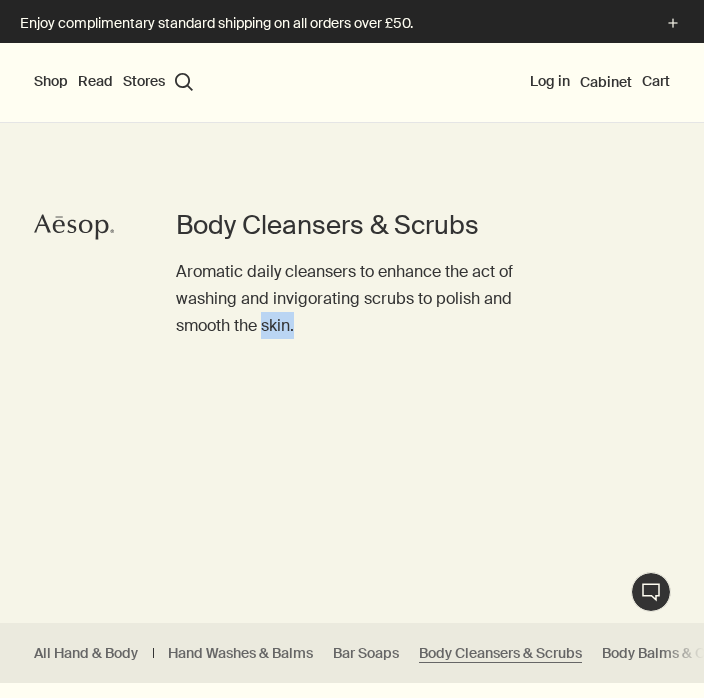click on "Body Cleansers & Scrubs Aromatic daily cleansers to enhance the act of washing and invigorating scrubs to polish and smooth the skin." at bounding box center [352, 335] 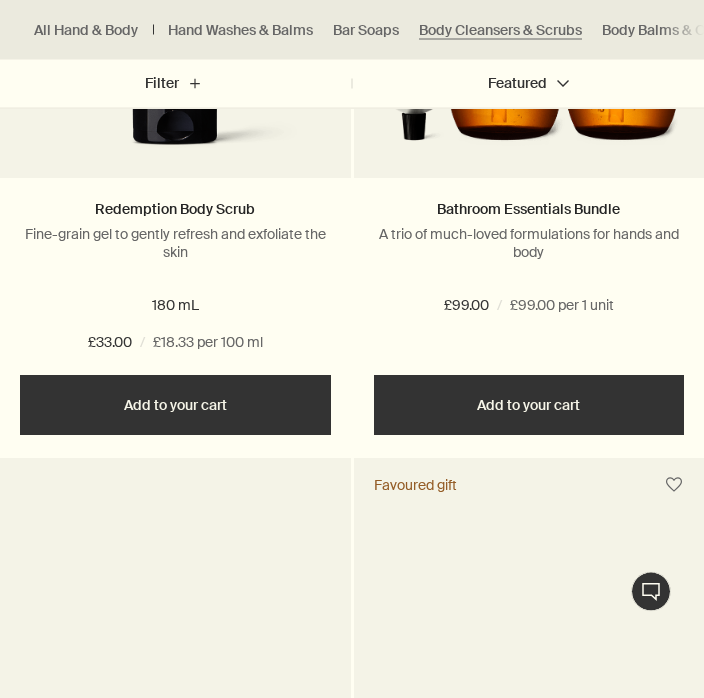 scroll, scrollTop: 3023, scrollLeft: 0, axis: vertical 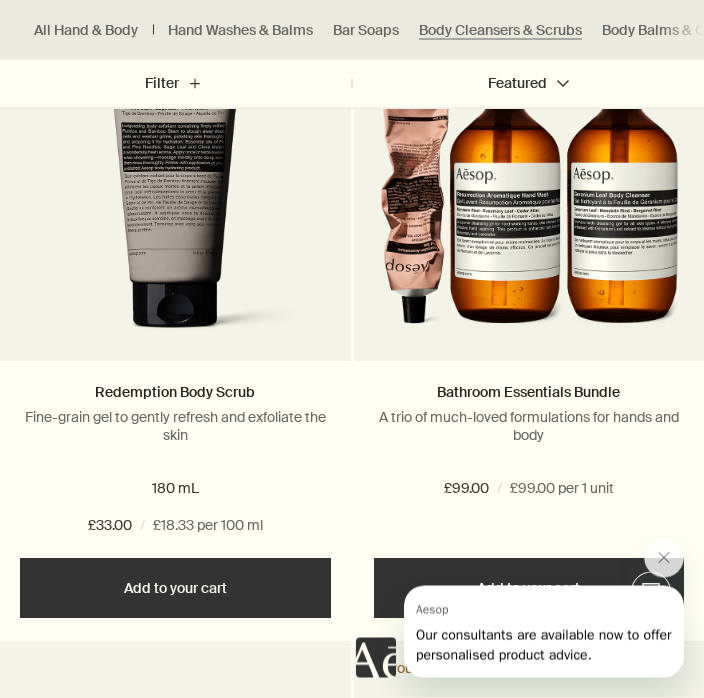 click on "Bathroom Essentials Bundle" at bounding box center [528, 393] 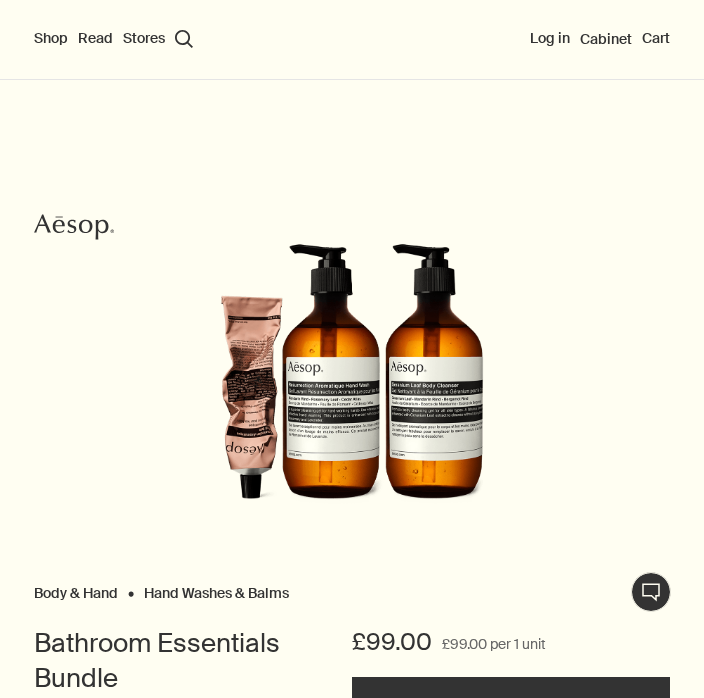 scroll, scrollTop: 0, scrollLeft: 0, axis: both 